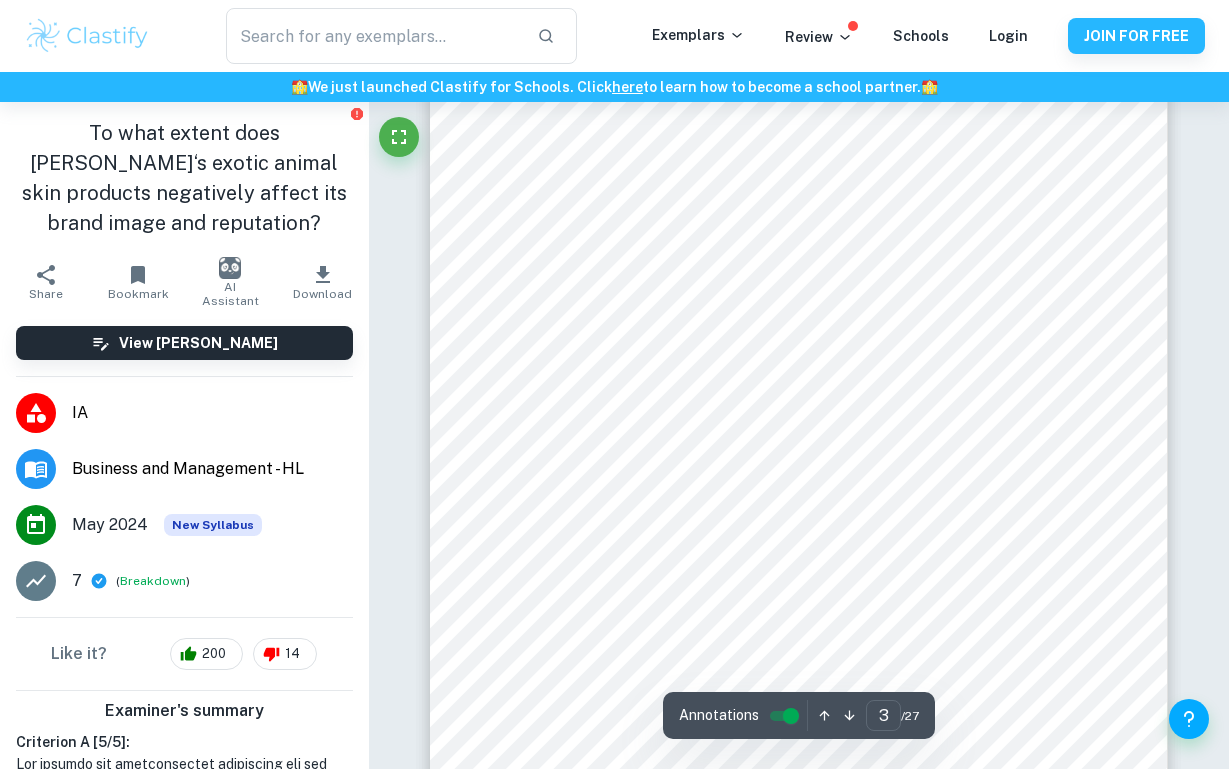 scroll, scrollTop: 2465, scrollLeft: 0, axis: vertical 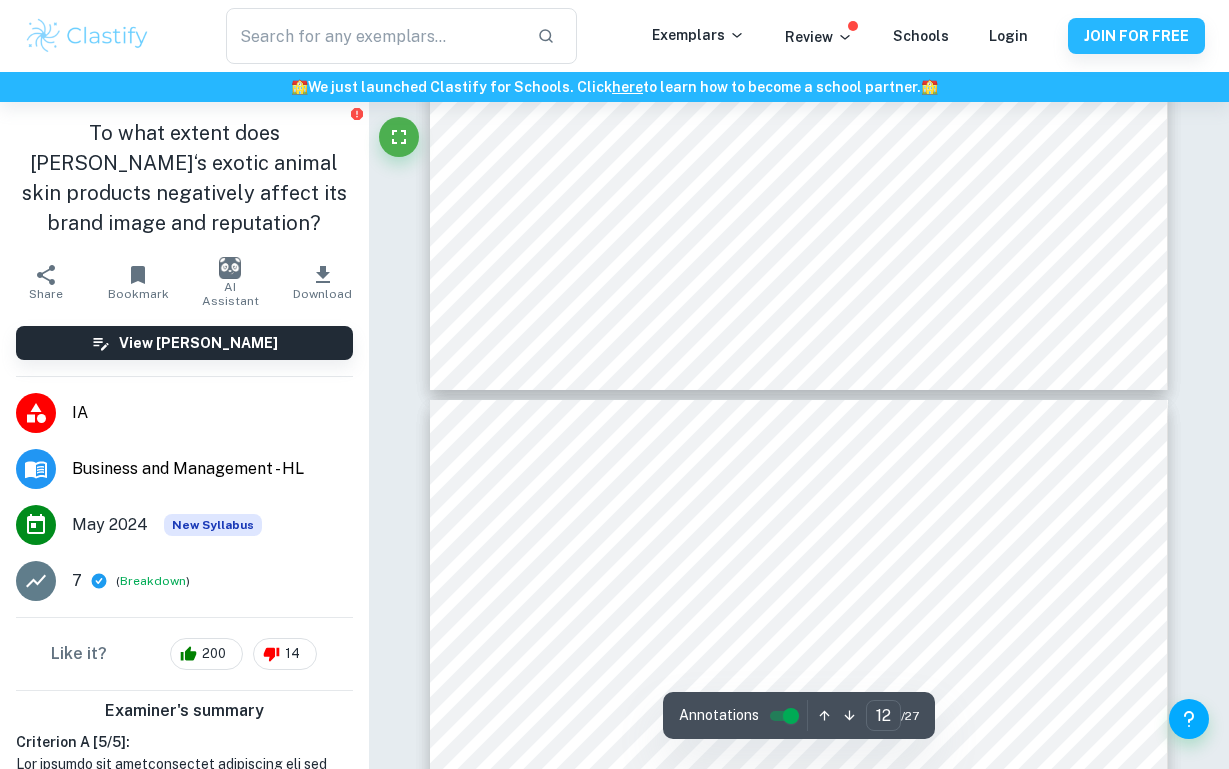 type on "11" 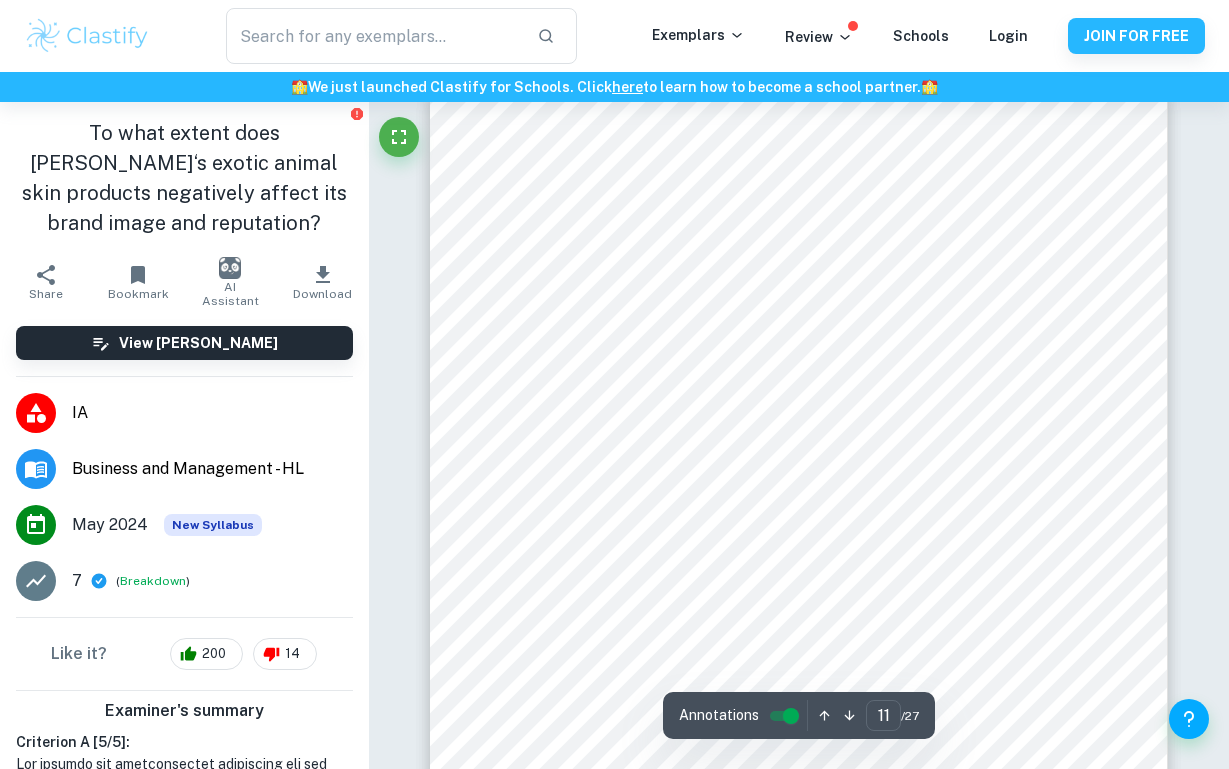 scroll, scrollTop: 10028, scrollLeft: 0, axis: vertical 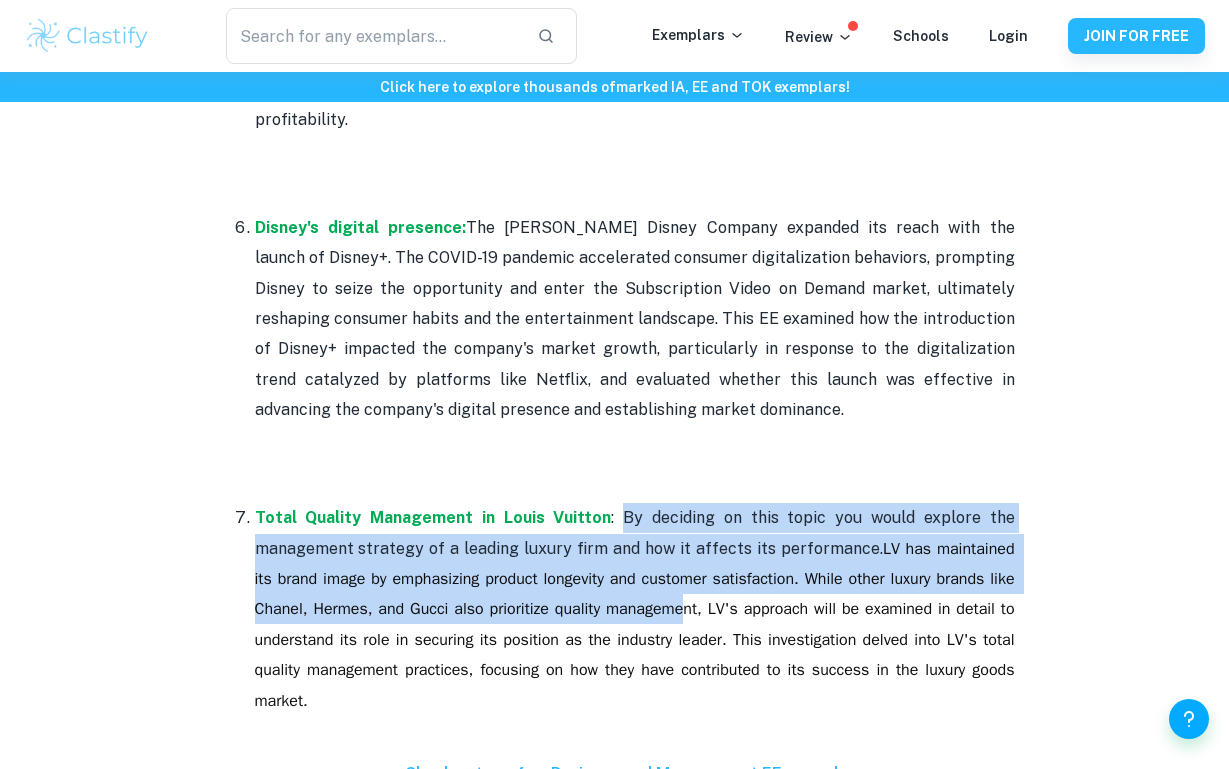 drag, startPoint x: 620, startPoint y: 374, endPoint x: 699, endPoint y: 482, distance: 133.80957 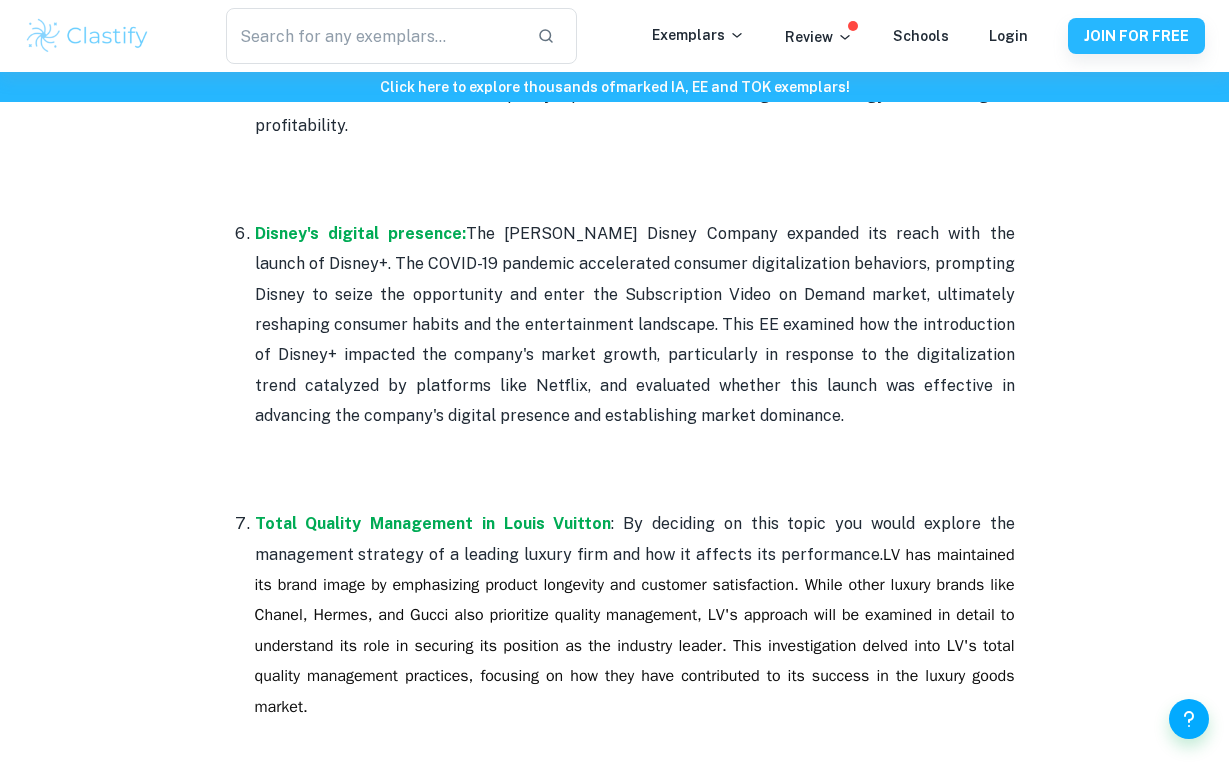 click on "LV has maintained its brand image by emphasizing product longevity and customer satisfaction. While other luxury brands like Chanel, Hermes, and Gucci also prioritize quality management, LV's approach will be examined in detail to understand its role in securing its position as the industry leader. This investigation delved into LV's total quality management practices, focusing on how they have contributed to its success in the luxury goods market." at bounding box center [637, 631] 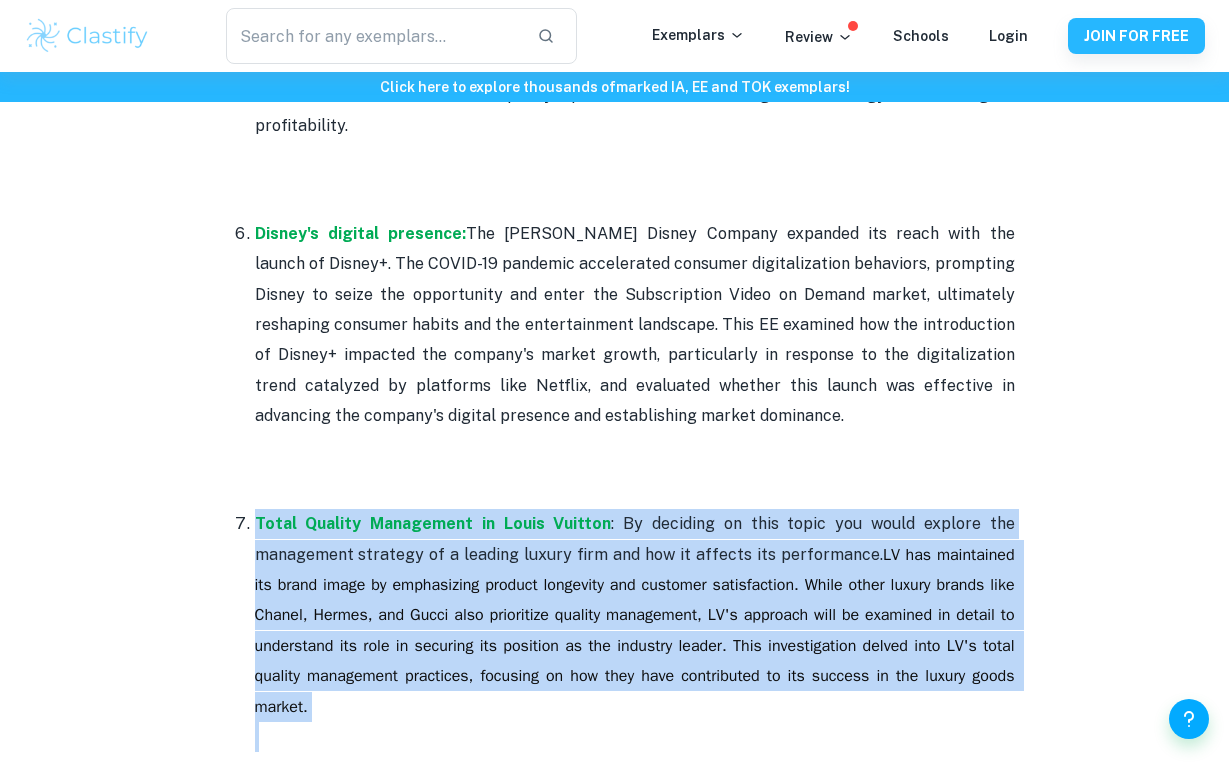 drag, startPoint x: 253, startPoint y: 362, endPoint x: 422, endPoint y: 590, distance: 283.8045 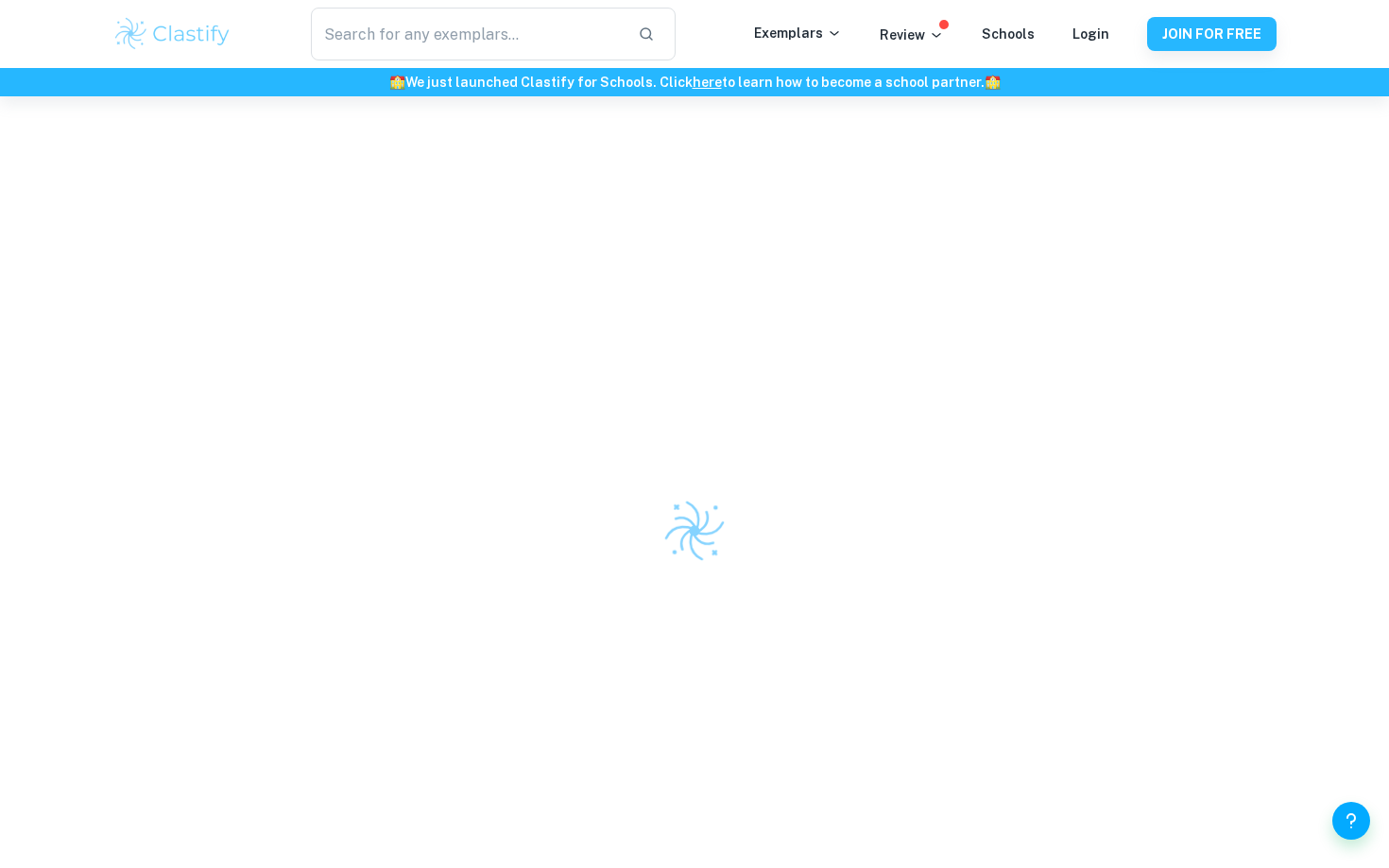 scroll, scrollTop: 96, scrollLeft: 0, axis: vertical 